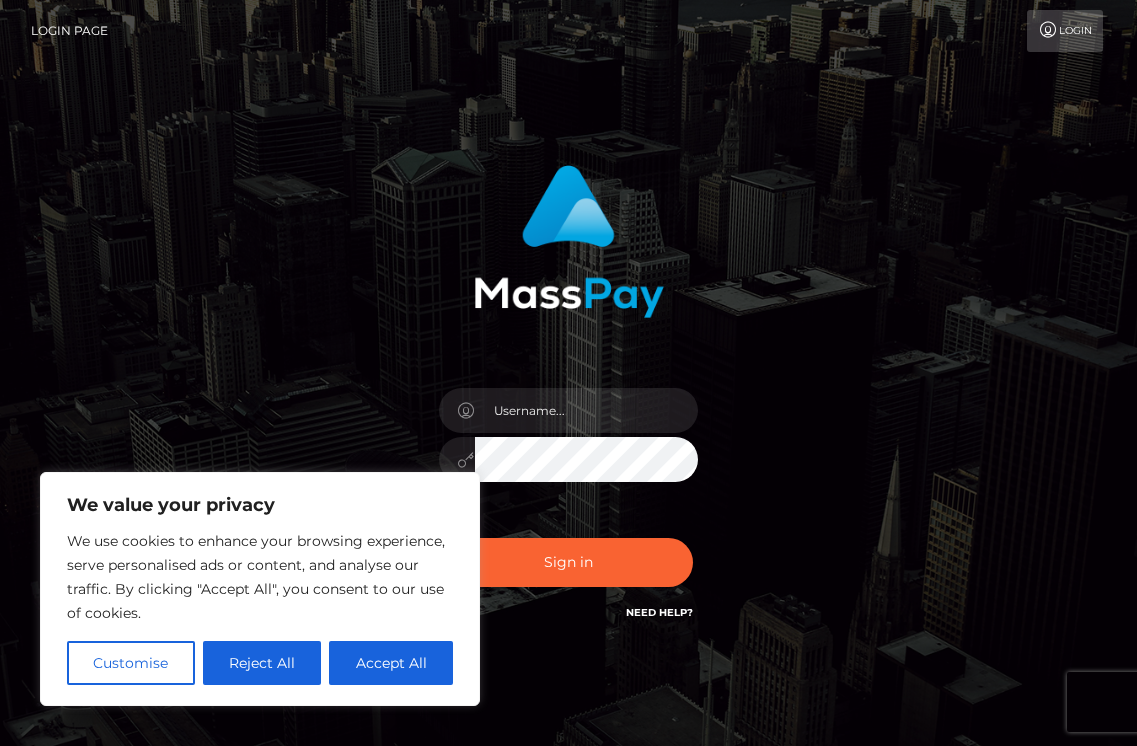 scroll, scrollTop: 0, scrollLeft: 0, axis: both 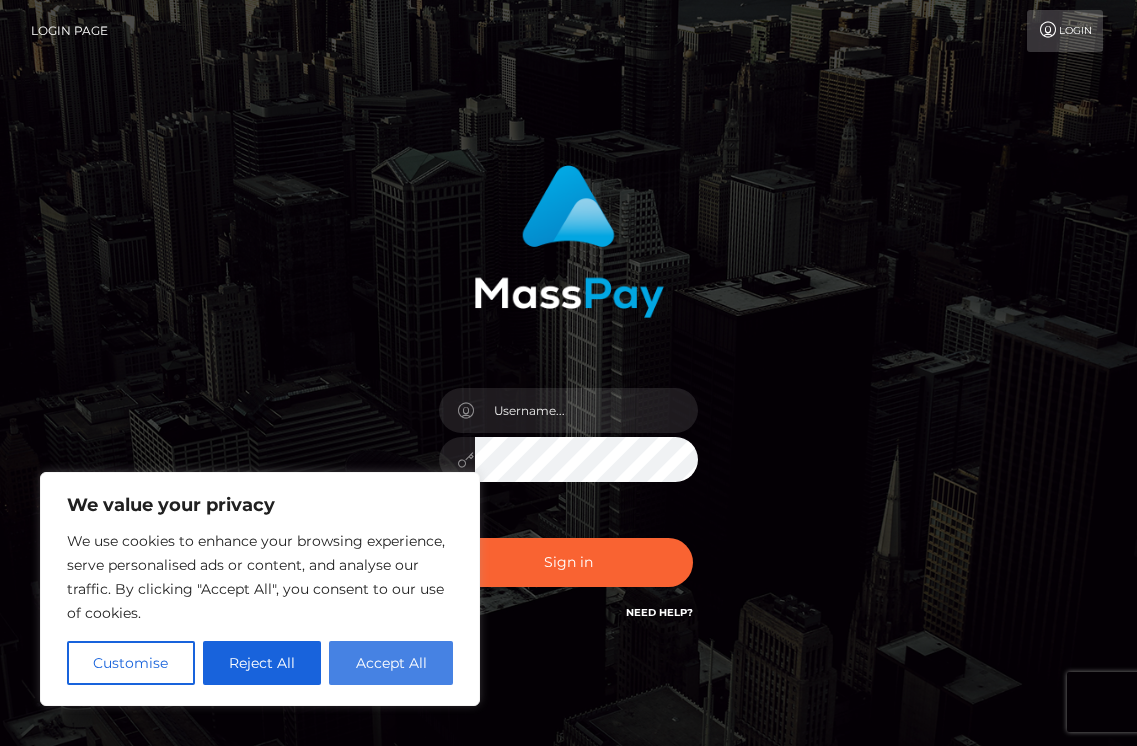 click on "Accept All" at bounding box center [391, 663] 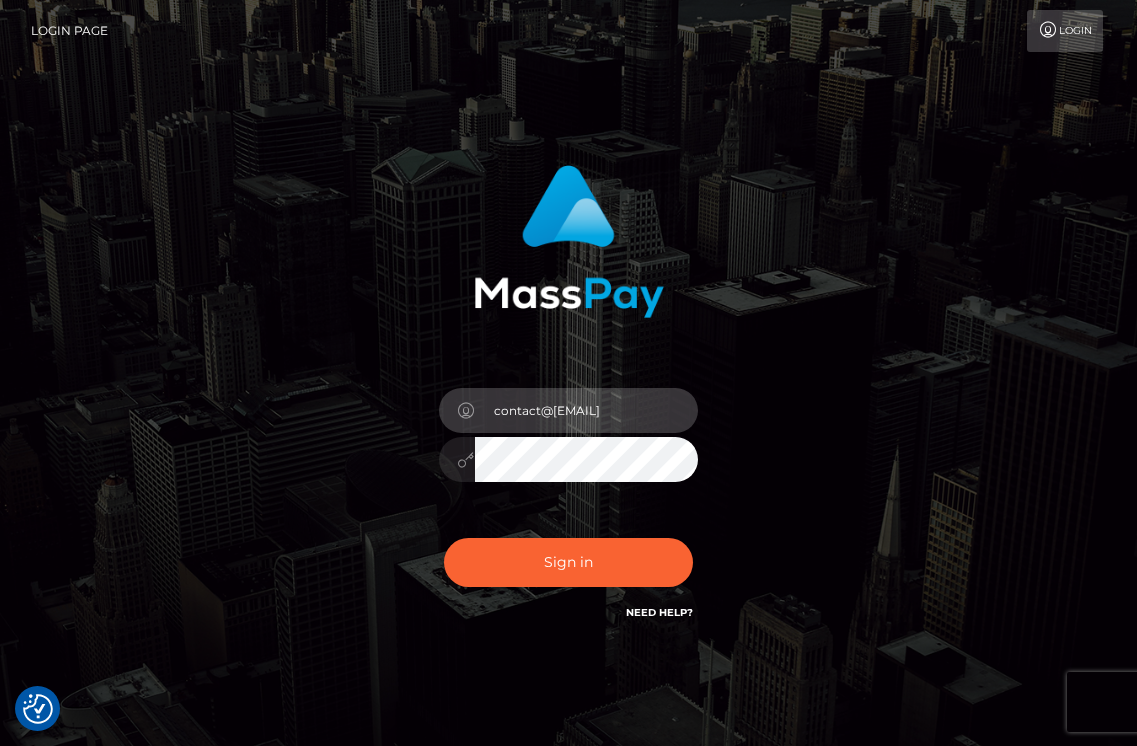 type on "contact@[EMAIL]" 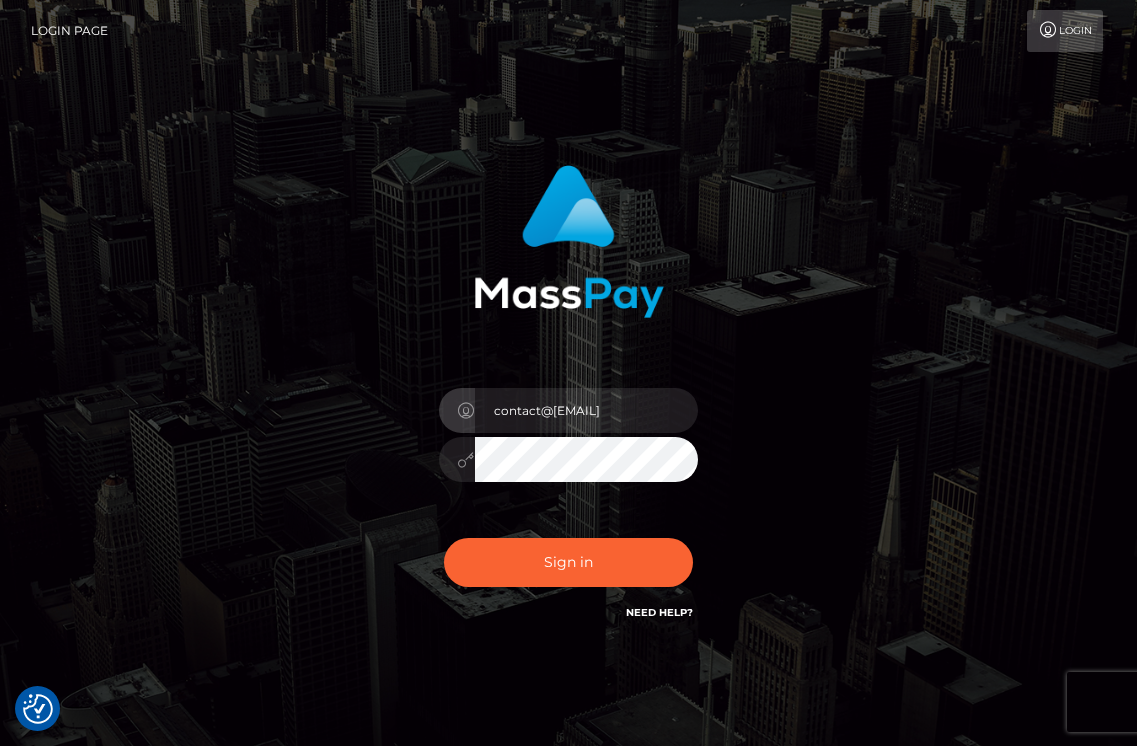 click on "contact@chrissydorn.com
Sign in" at bounding box center [568, 394] 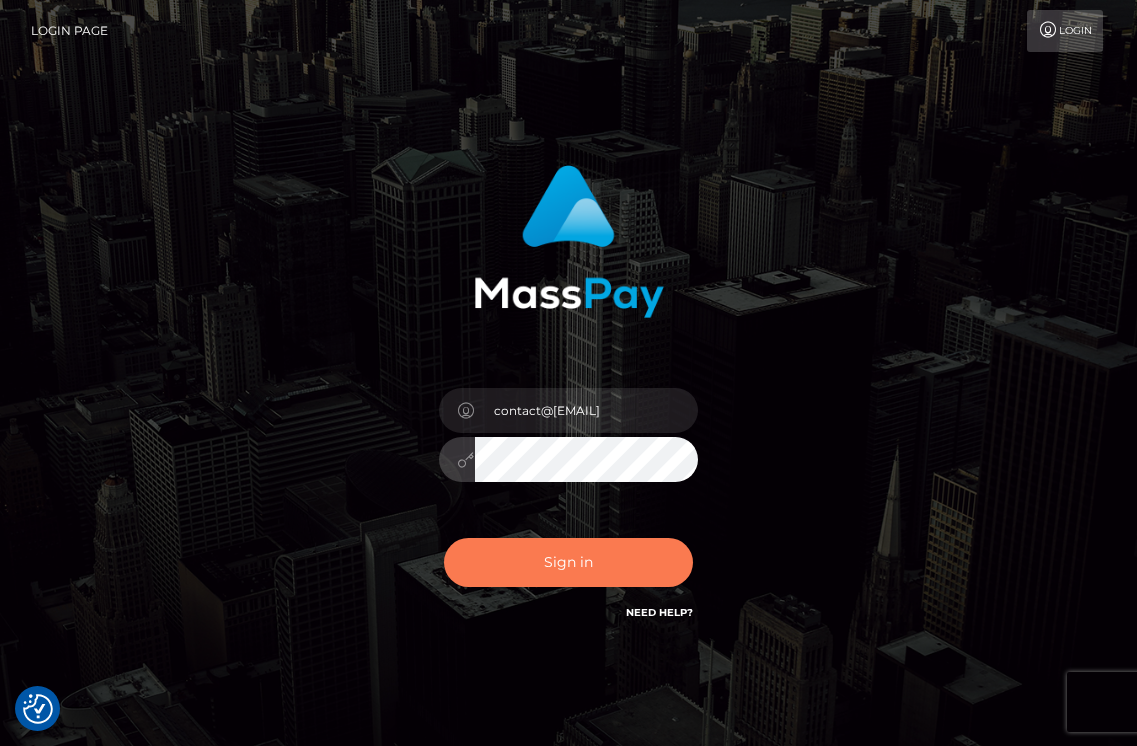 click on "Sign in" at bounding box center (569, 562) 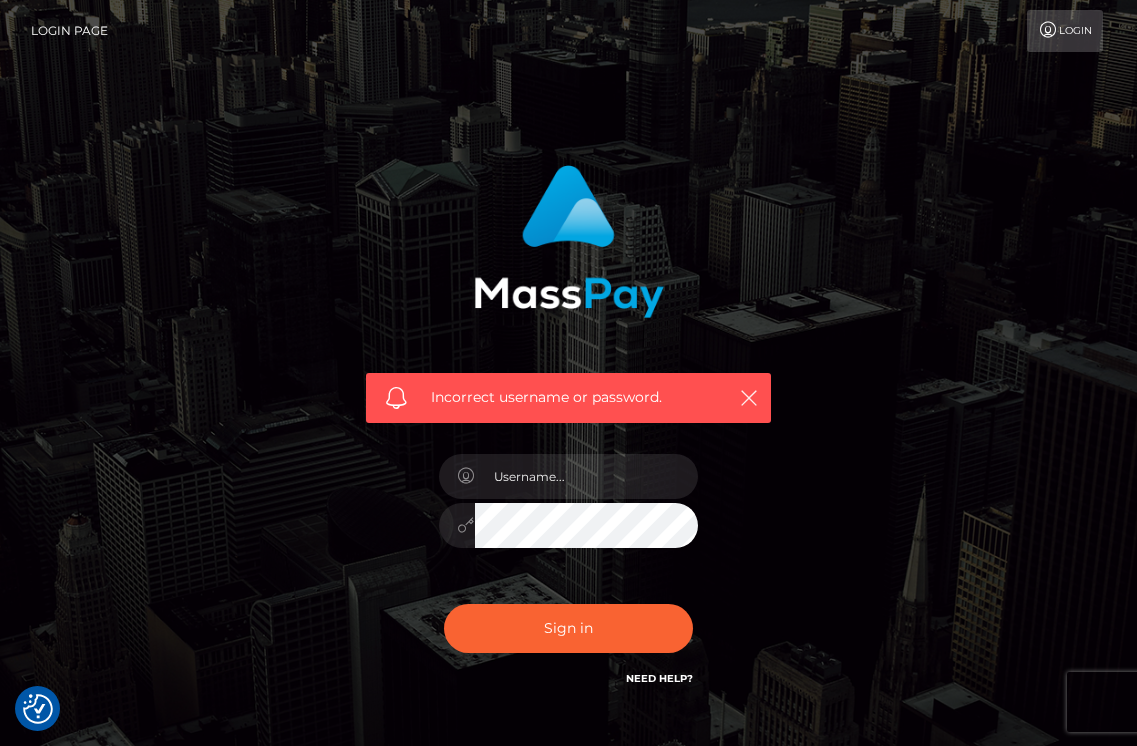 checkbox on "true" 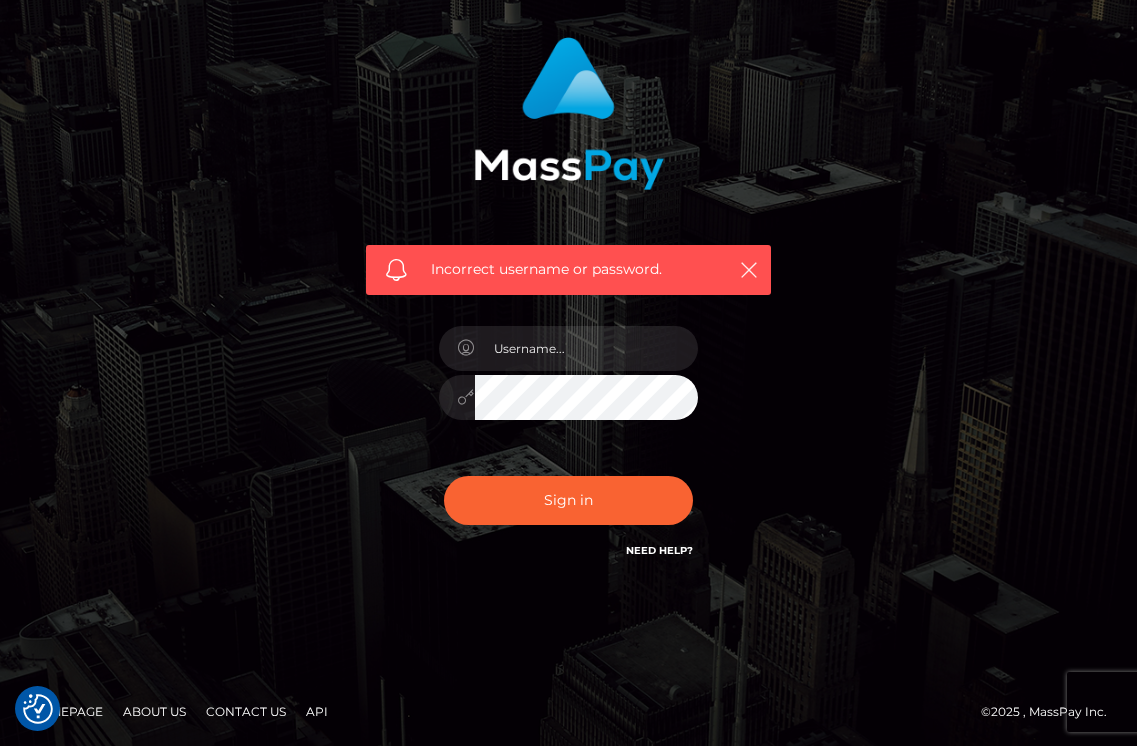 scroll, scrollTop: 127, scrollLeft: 0, axis: vertical 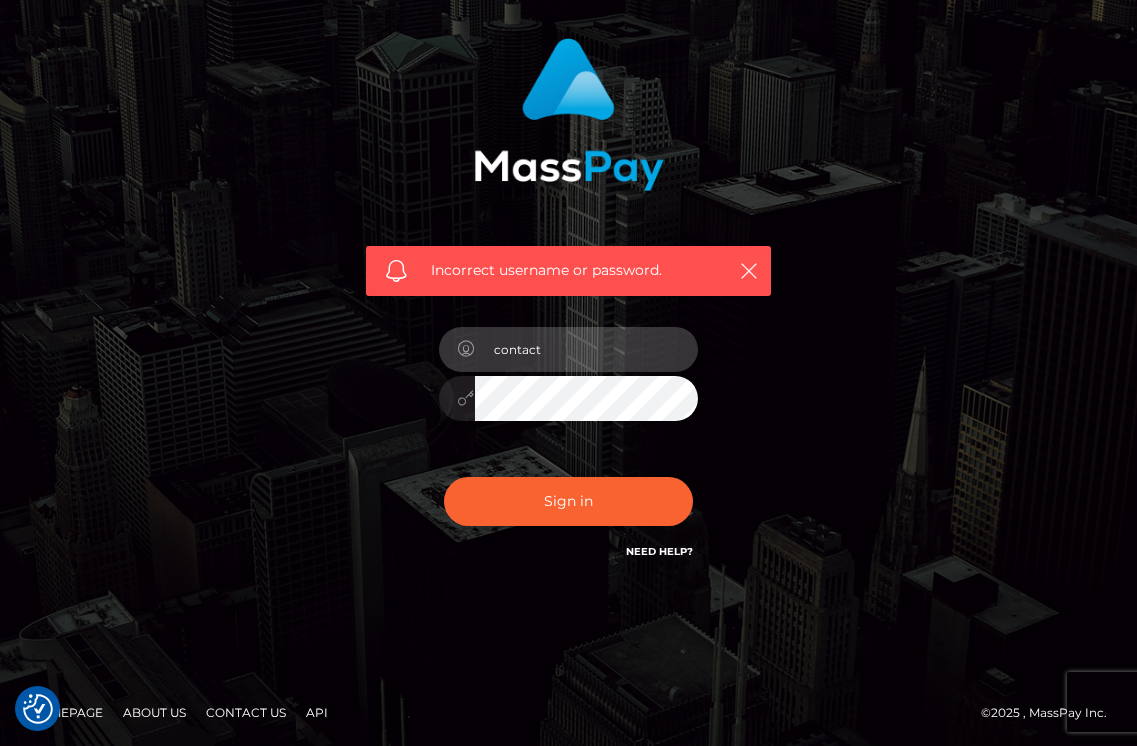 type on "contact@[EMAIL]" 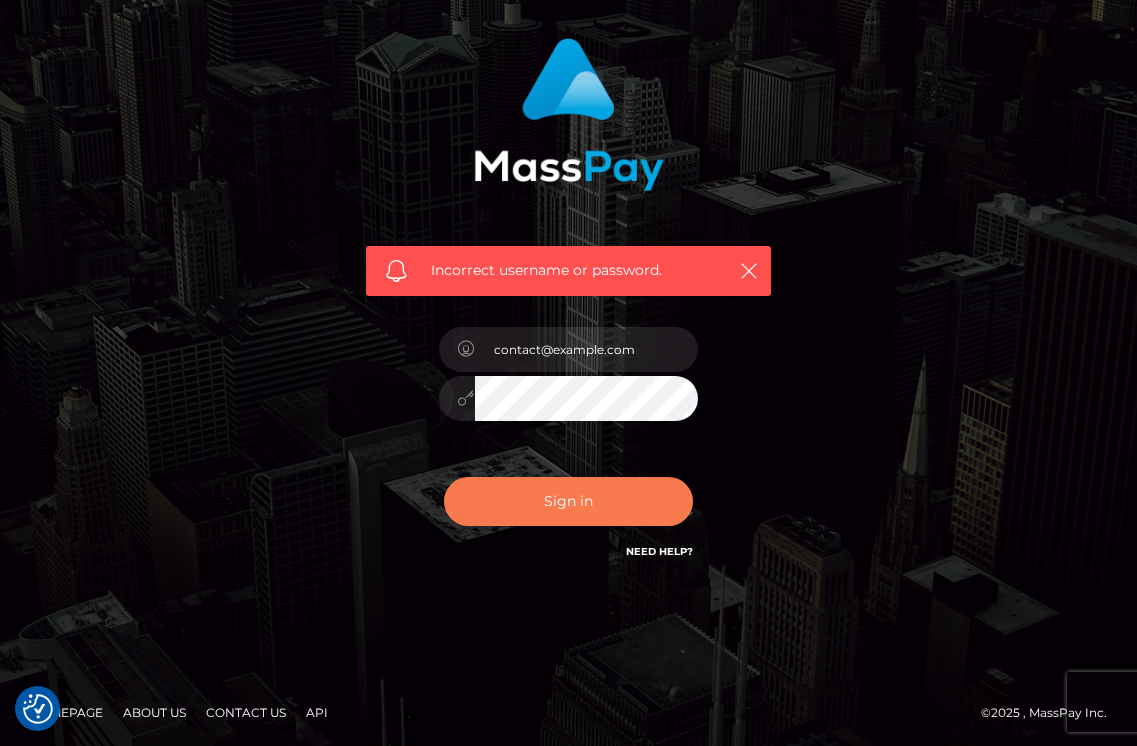 click on "Sign in" at bounding box center [569, 501] 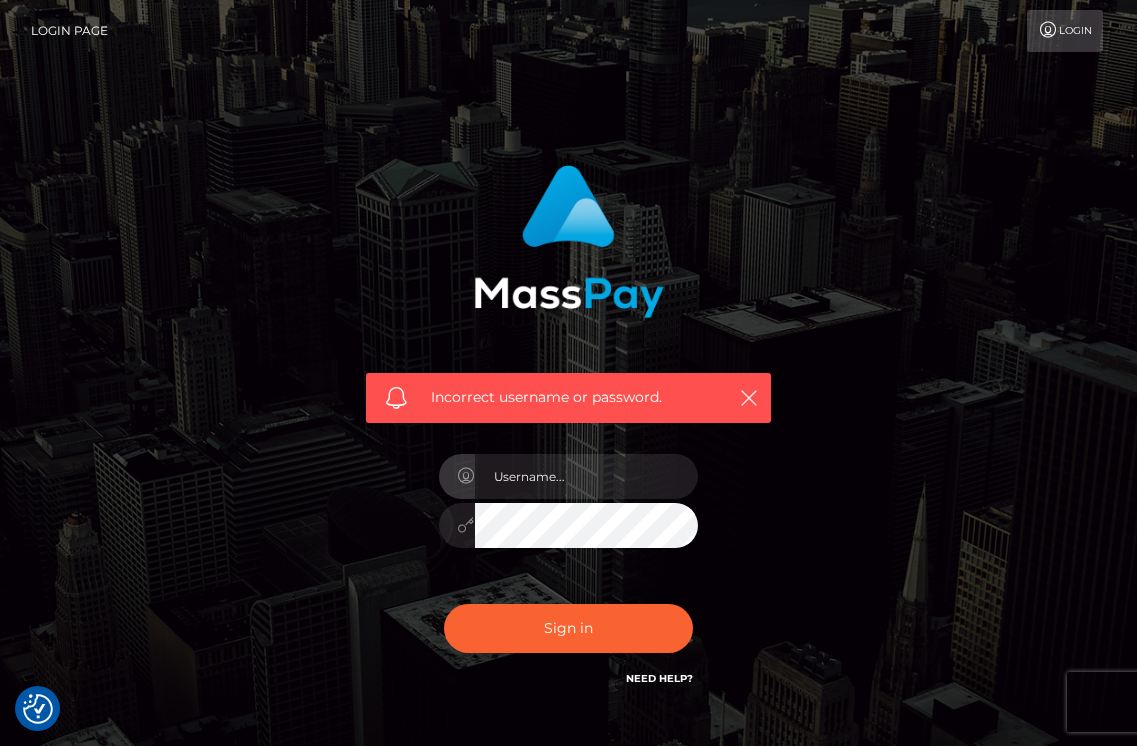 scroll, scrollTop: 0, scrollLeft: 0, axis: both 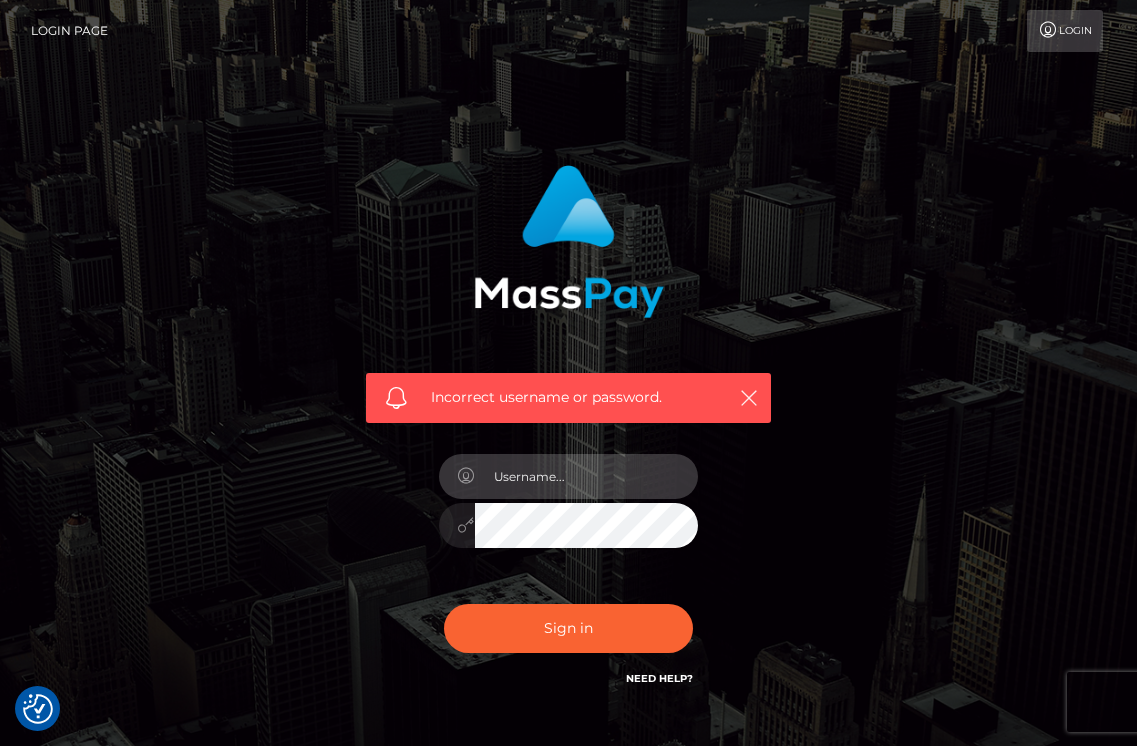 click at bounding box center (587, 476) 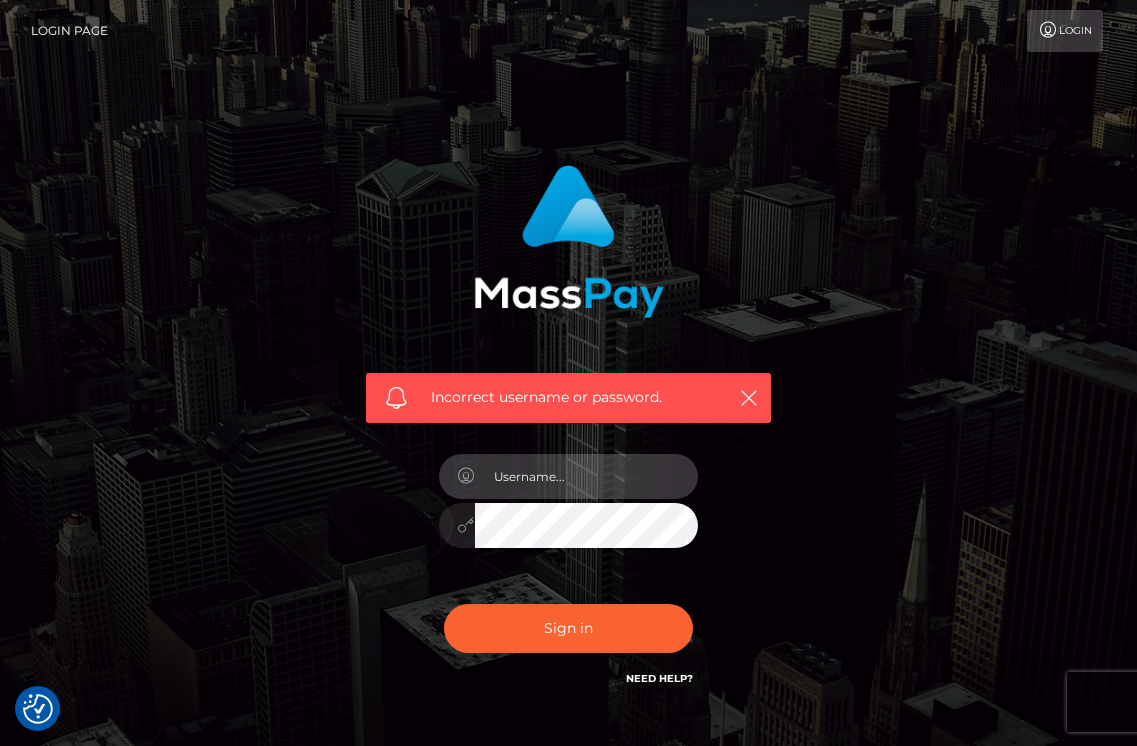type on "contact@[EMAIL]" 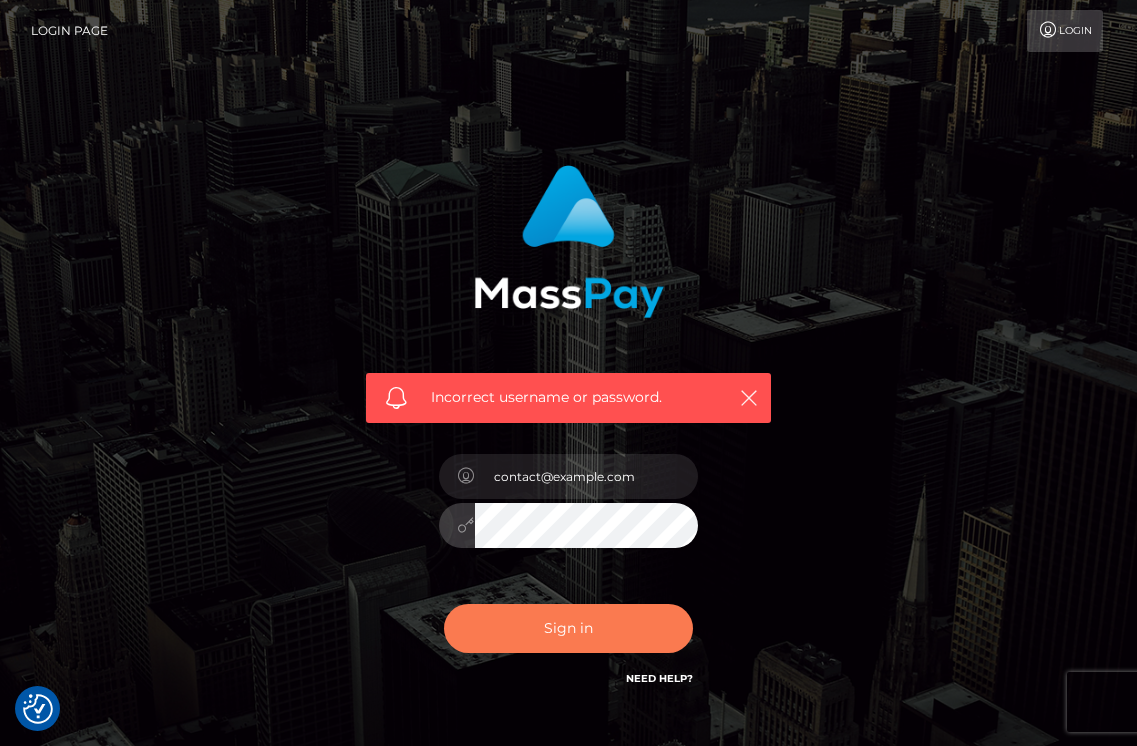 click on "Sign in" at bounding box center [569, 628] 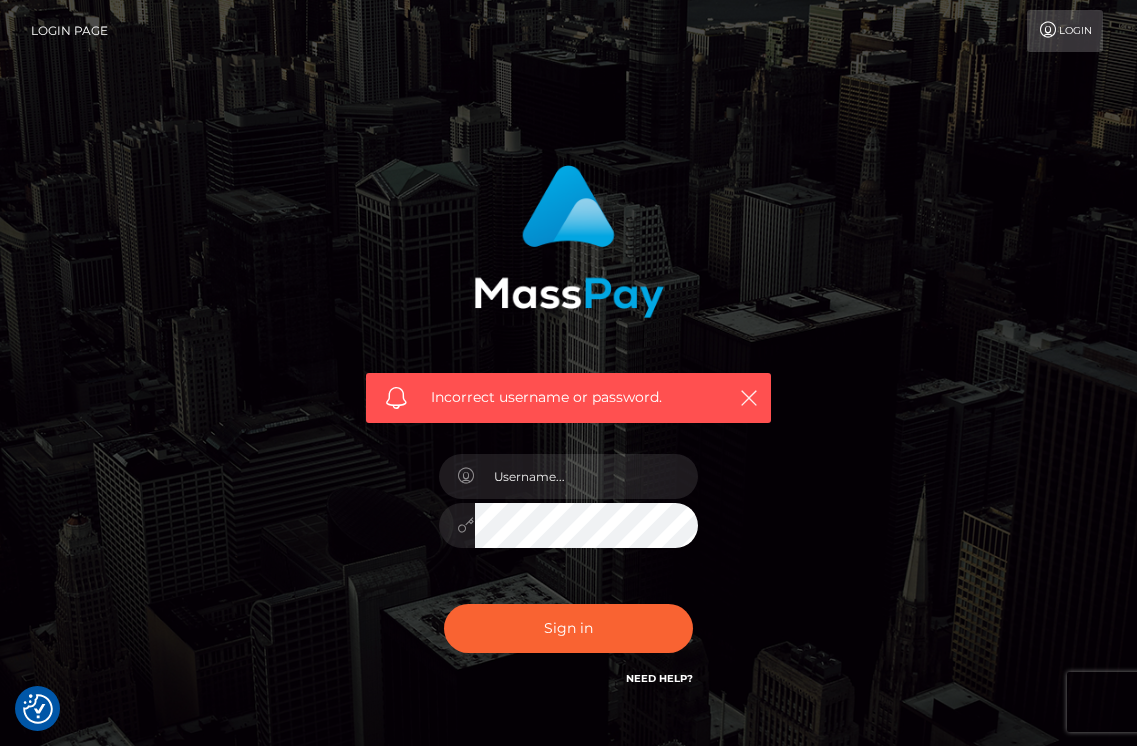 scroll, scrollTop: 0, scrollLeft: 0, axis: both 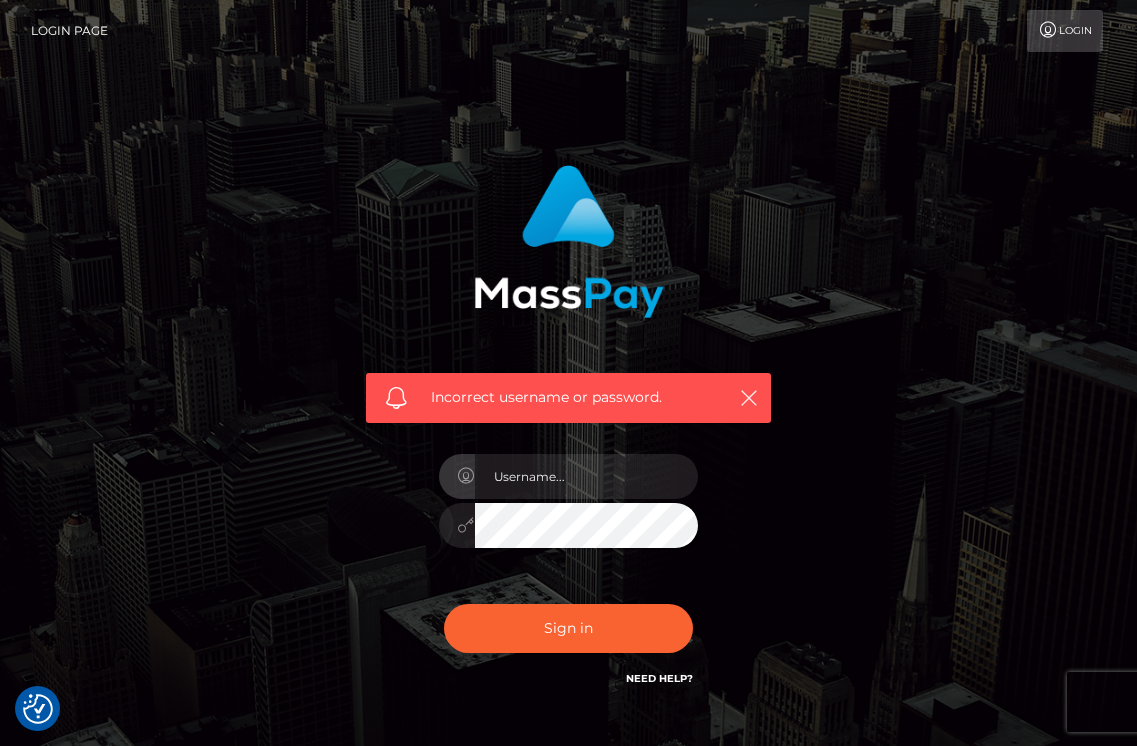 click on "Need
Help?" at bounding box center [659, 678] 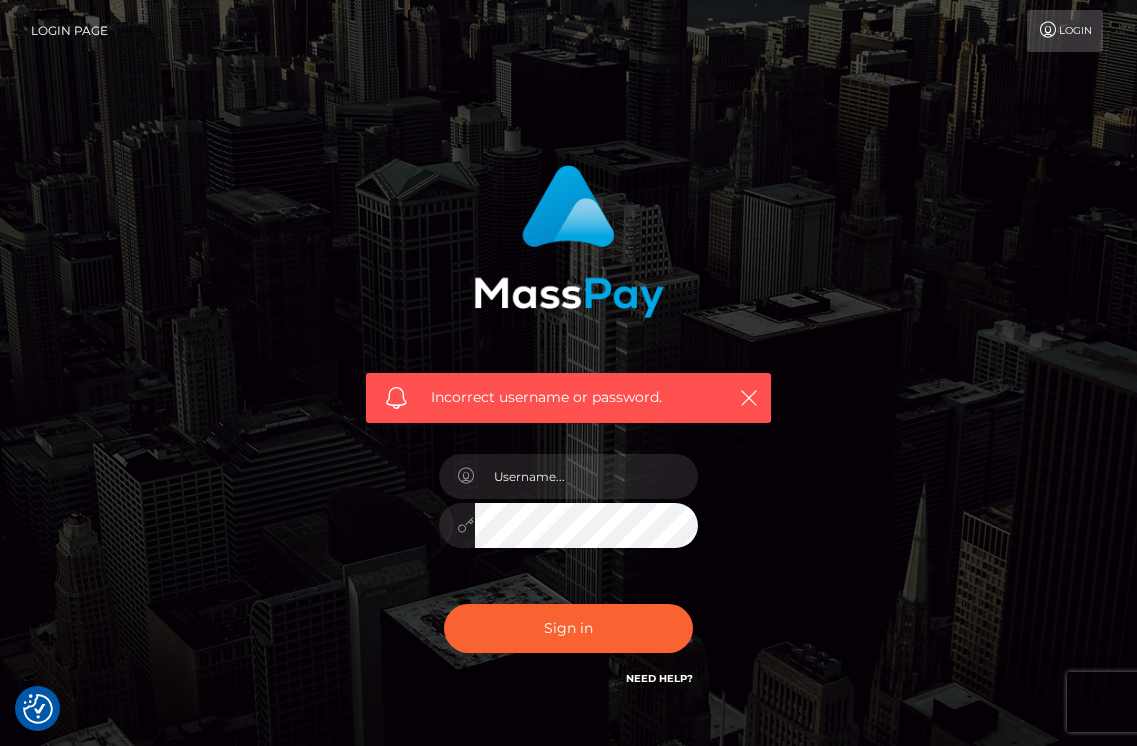 click on "Login" at bounding box center [1065, 31] 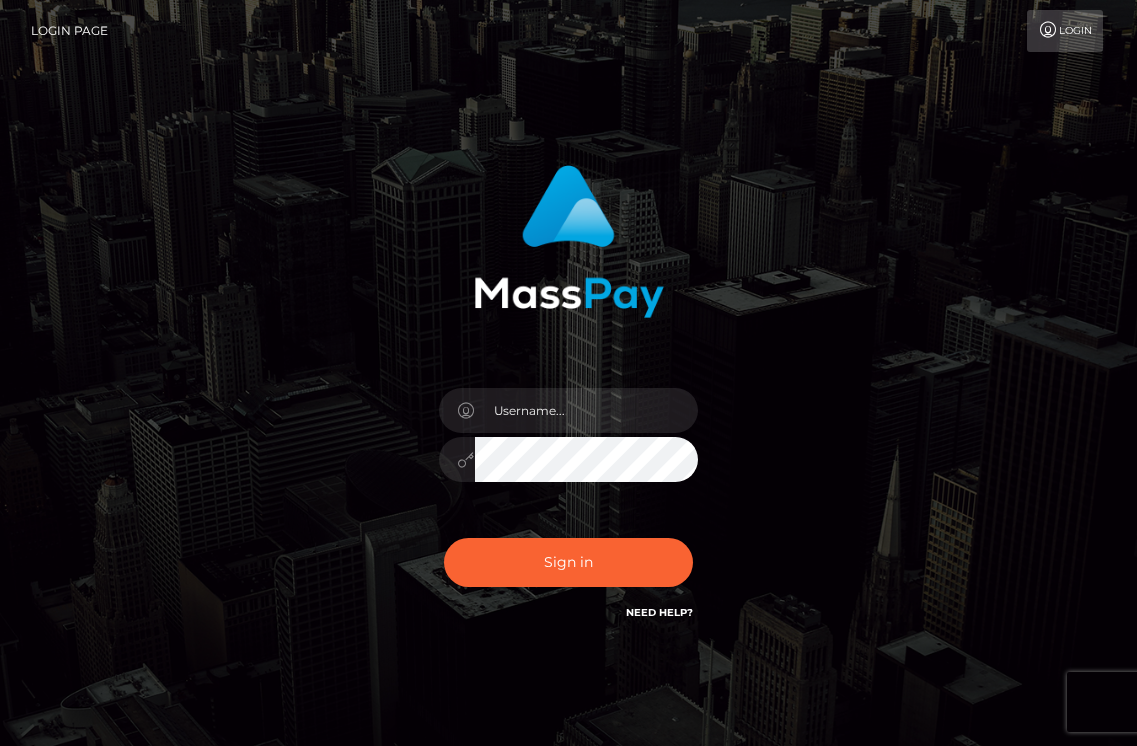 scroll, scrollTop: 0, scrollLeft: 0, axis: both 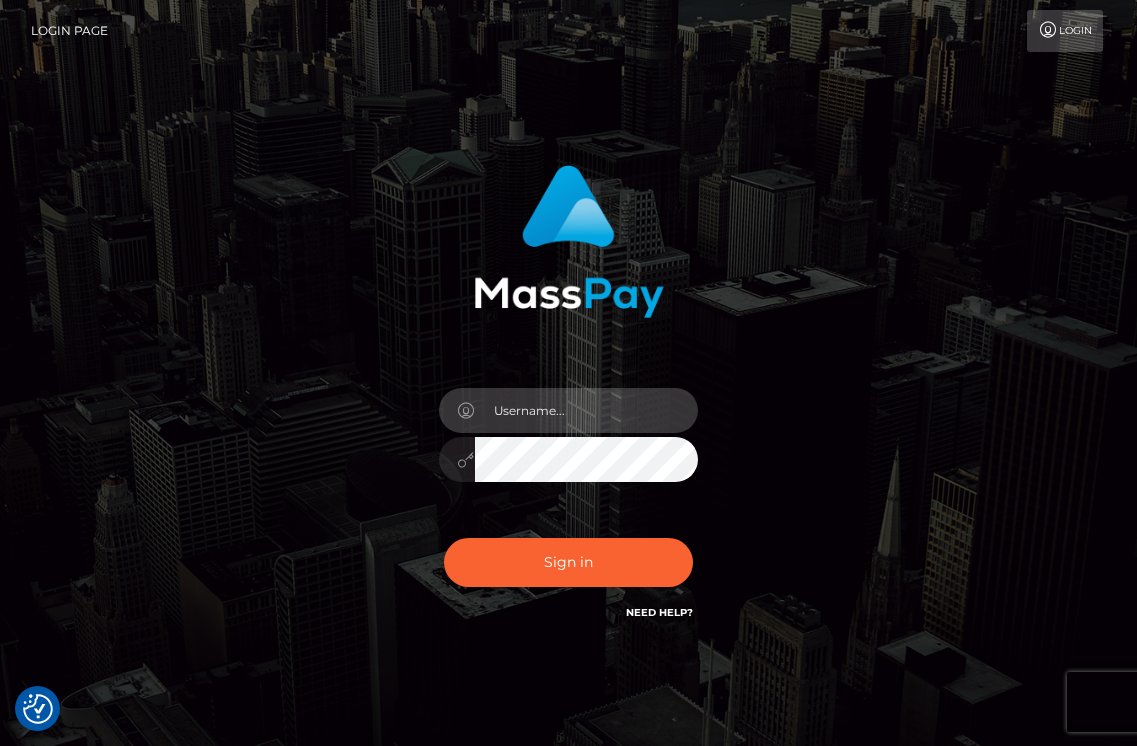 type on "contact@chrissydorn.com" 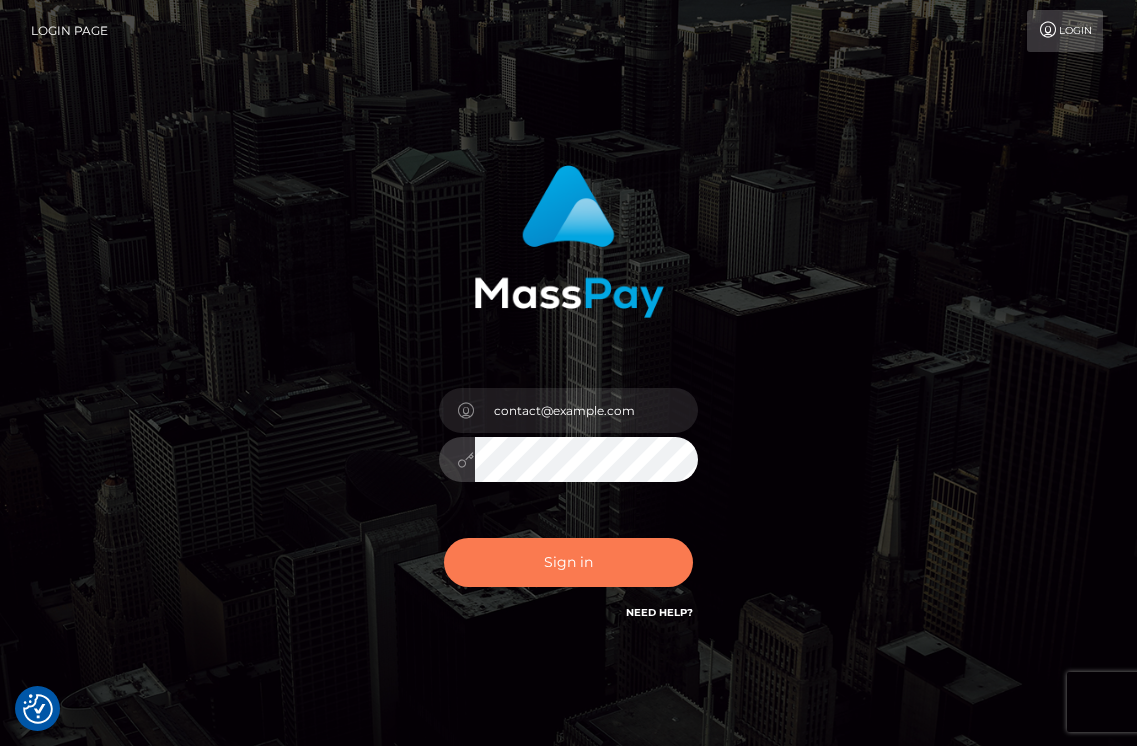 click on "Sign in" at bounding box center [569, 562] 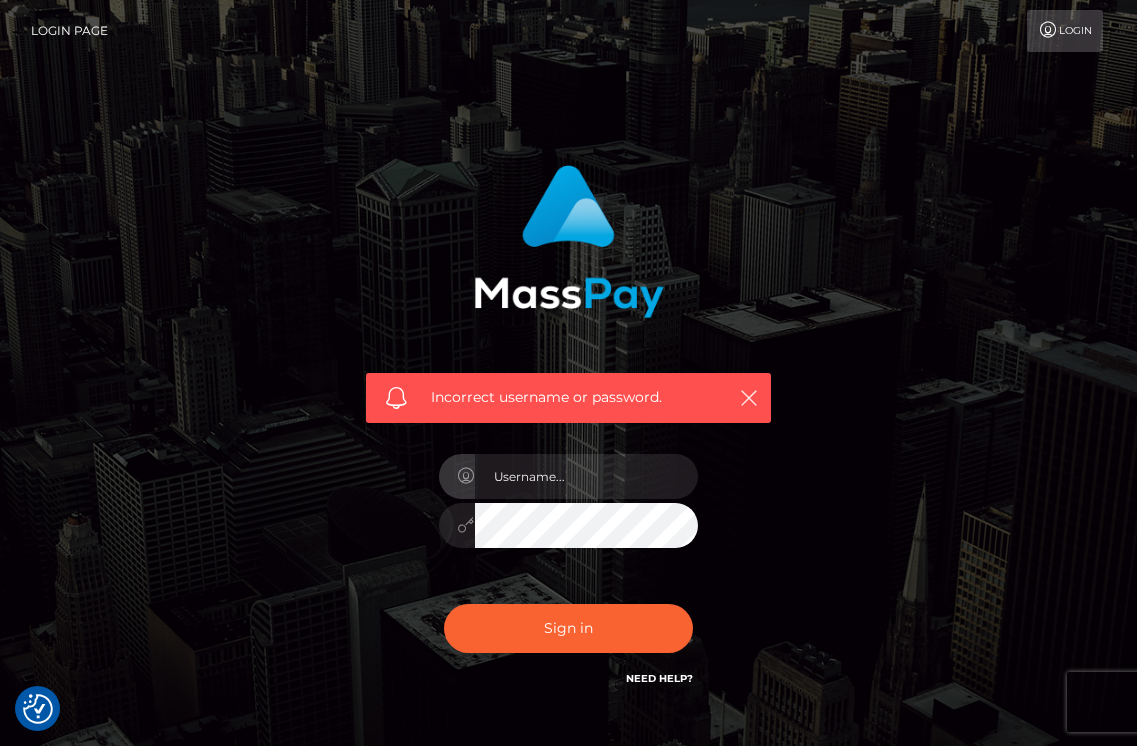 scroll, scrollTop: 0, scrollLeft: 0, axis: both 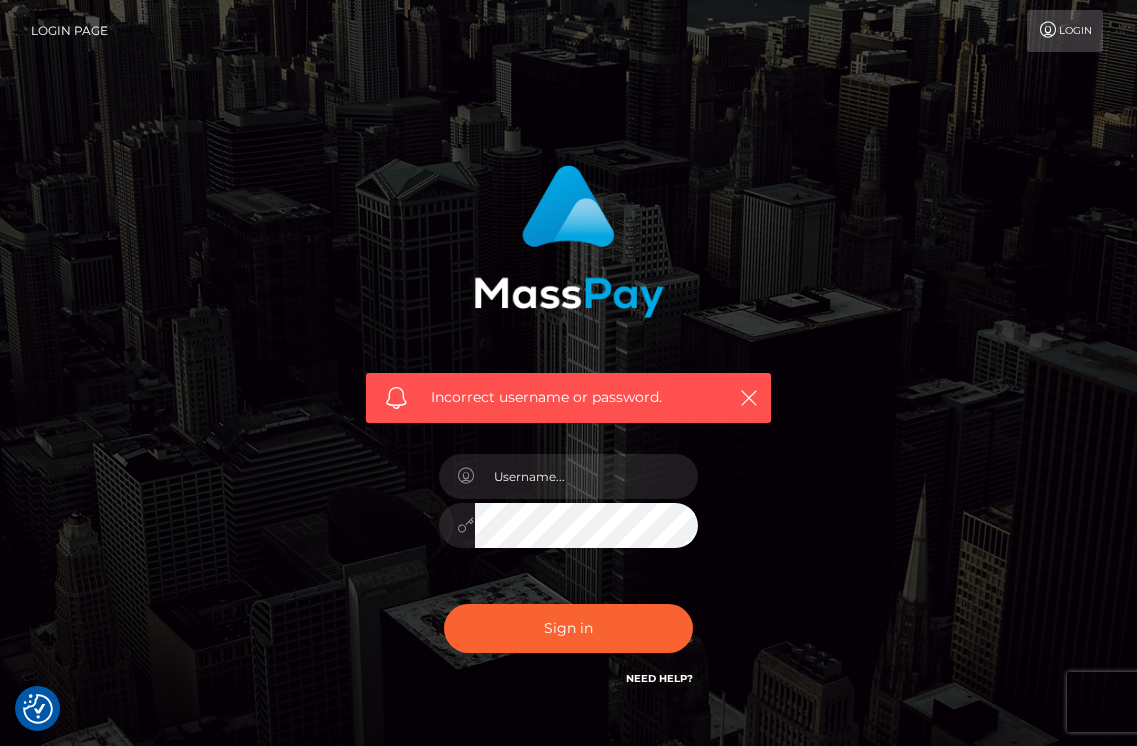 click on "Login Page" at bounding box center (69, 31) 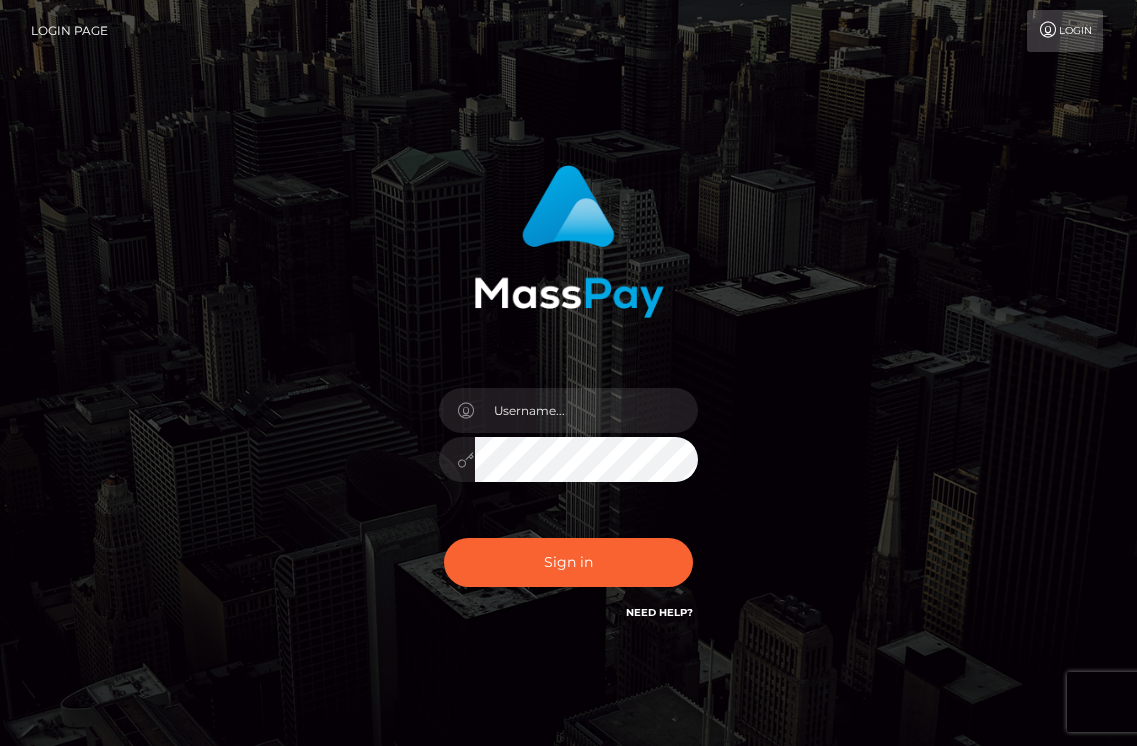 scroll, scrollTop: 0, scrollLeft: 0, axis: both 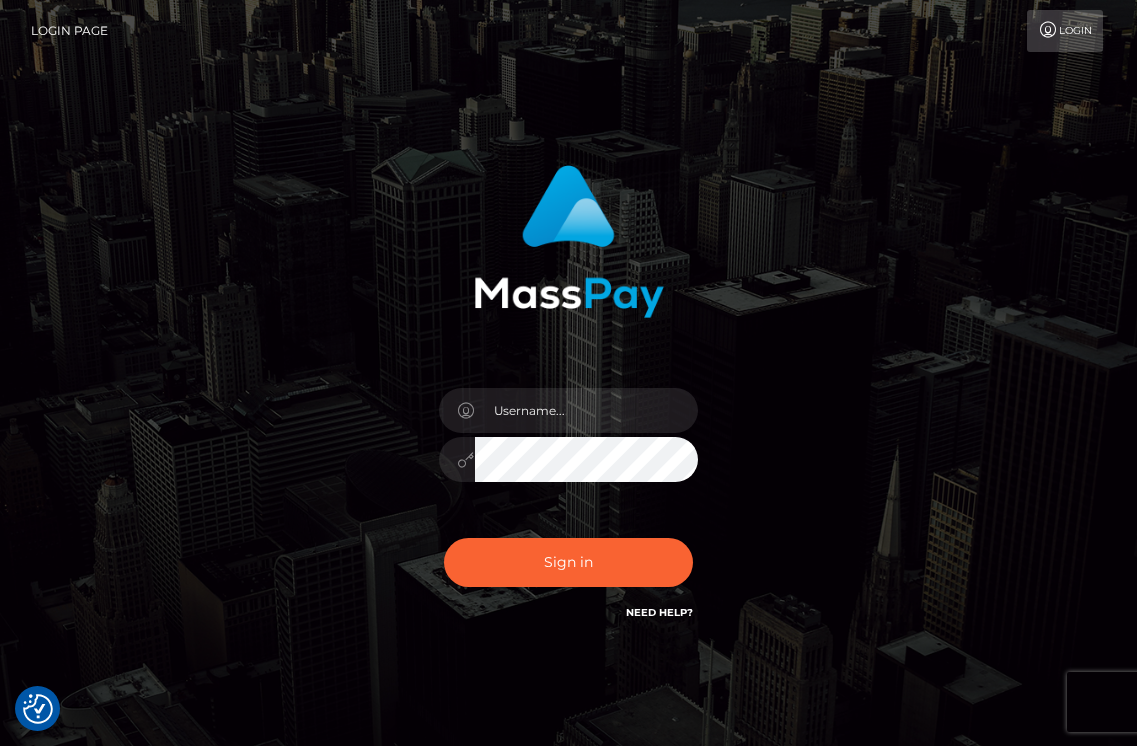 click on "Login" at bounding box center (1065, 31) 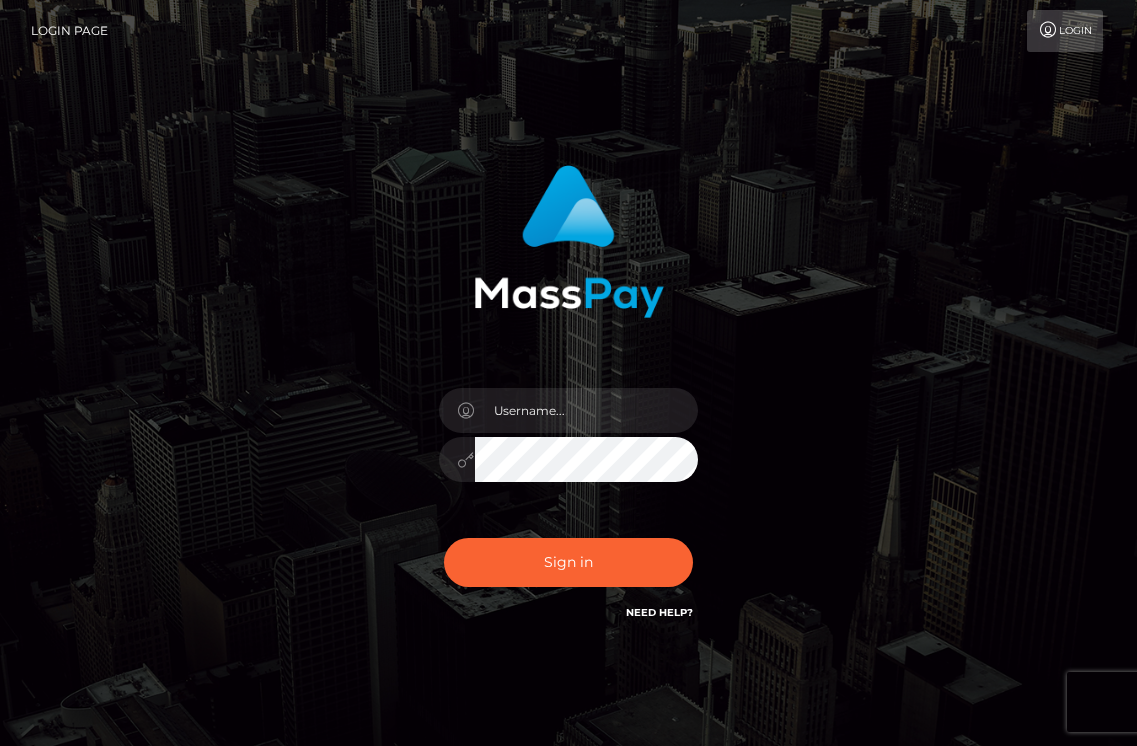 scroll, scrollTop: 0, scrollLeft: 0, axis: both 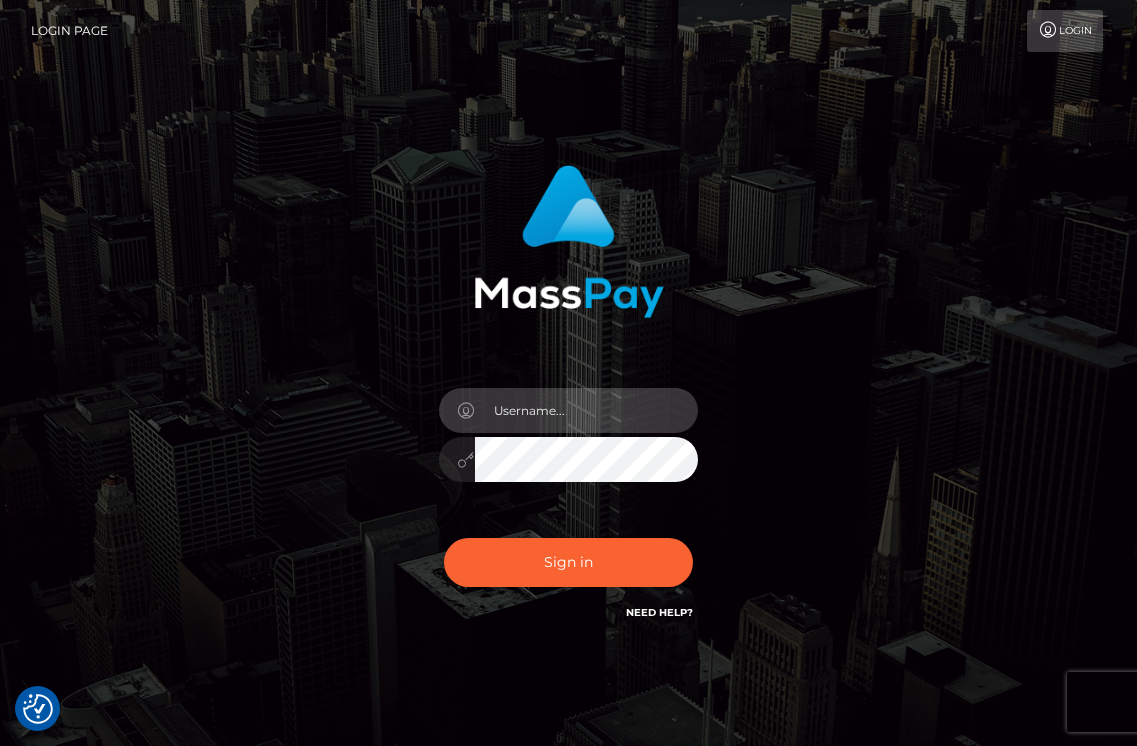 type on "contact@chrissydorn.com" 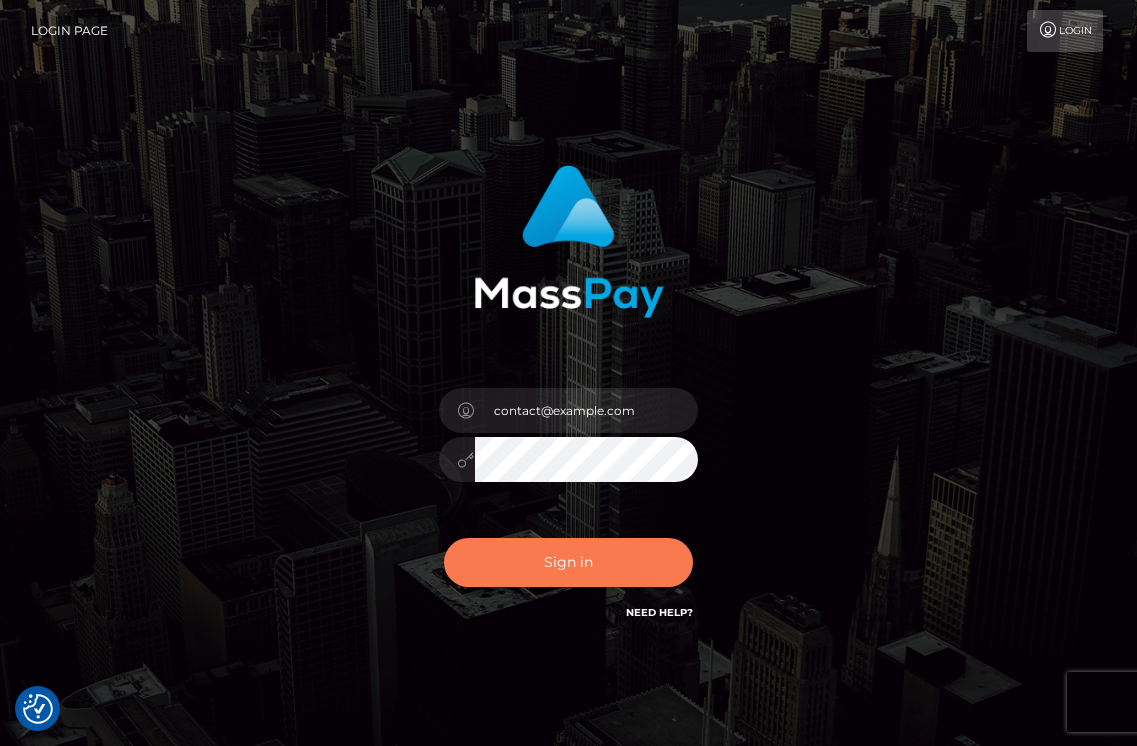 click on "Sign in" at bounding box center [569, 562] 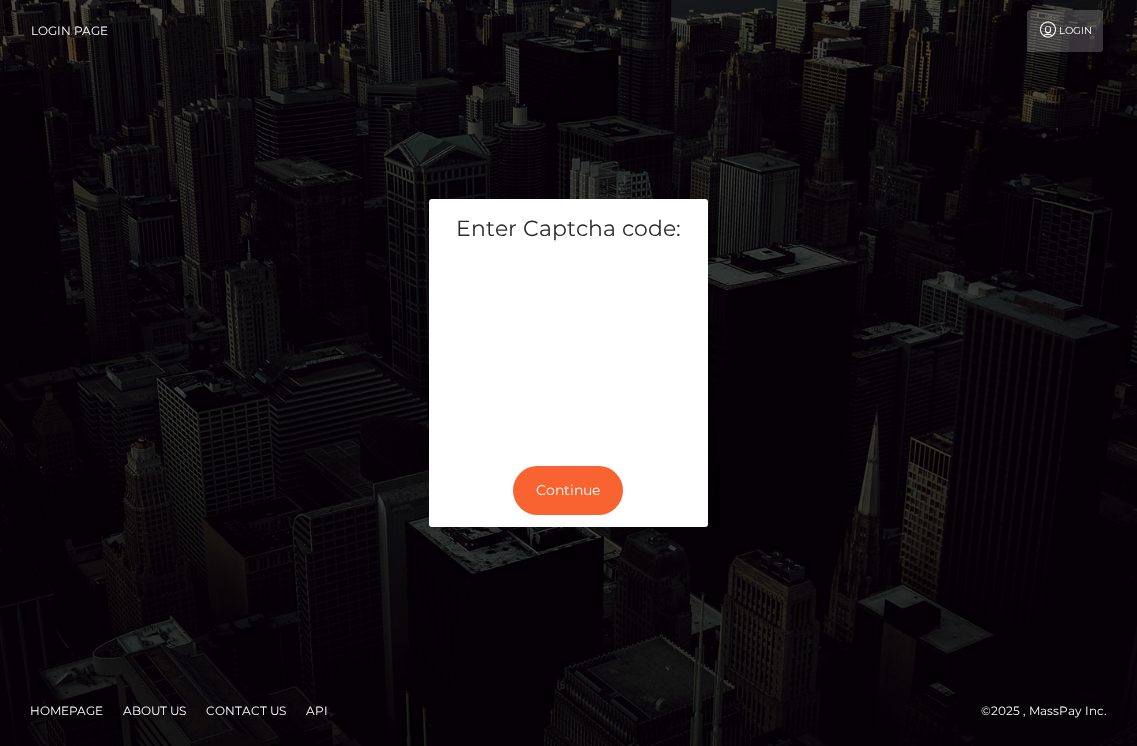 scroll, scrollTop: 0, scrollLeft: 0, axis: both 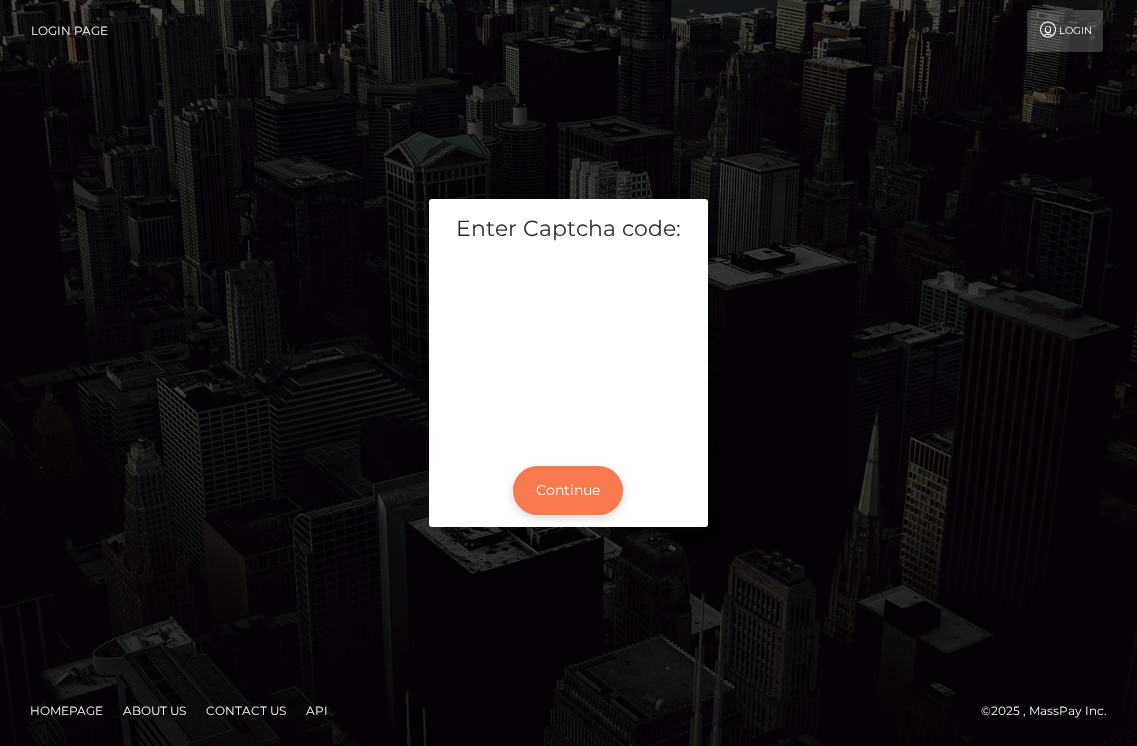 click on "Continue" at bounding box center [568, 490] 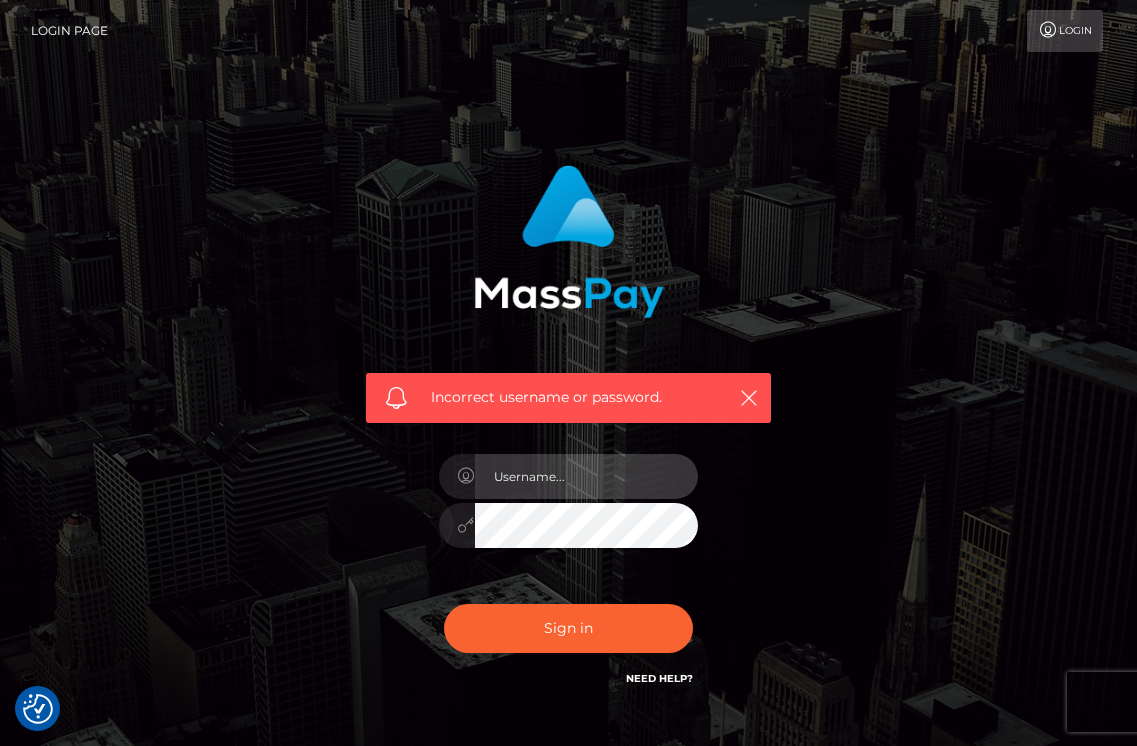 scroll, scrollTop: 0, scrollLeft: 0, axis: both 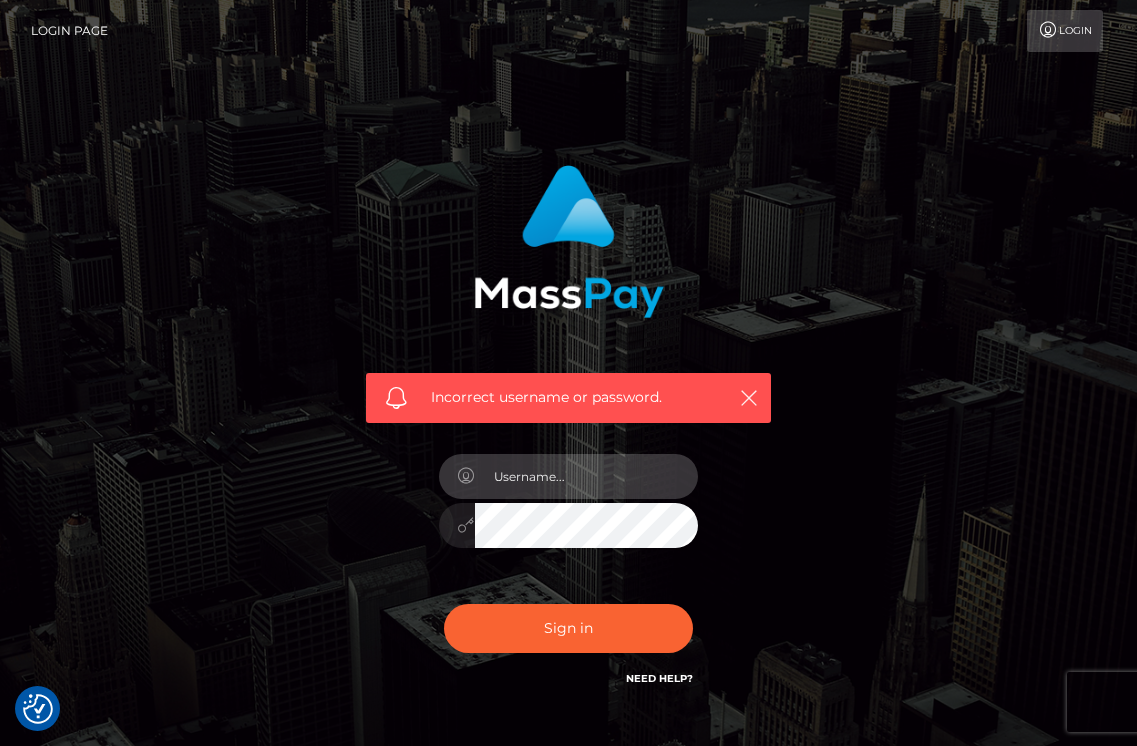 type on "contact@[EXAMPLE.COM]" 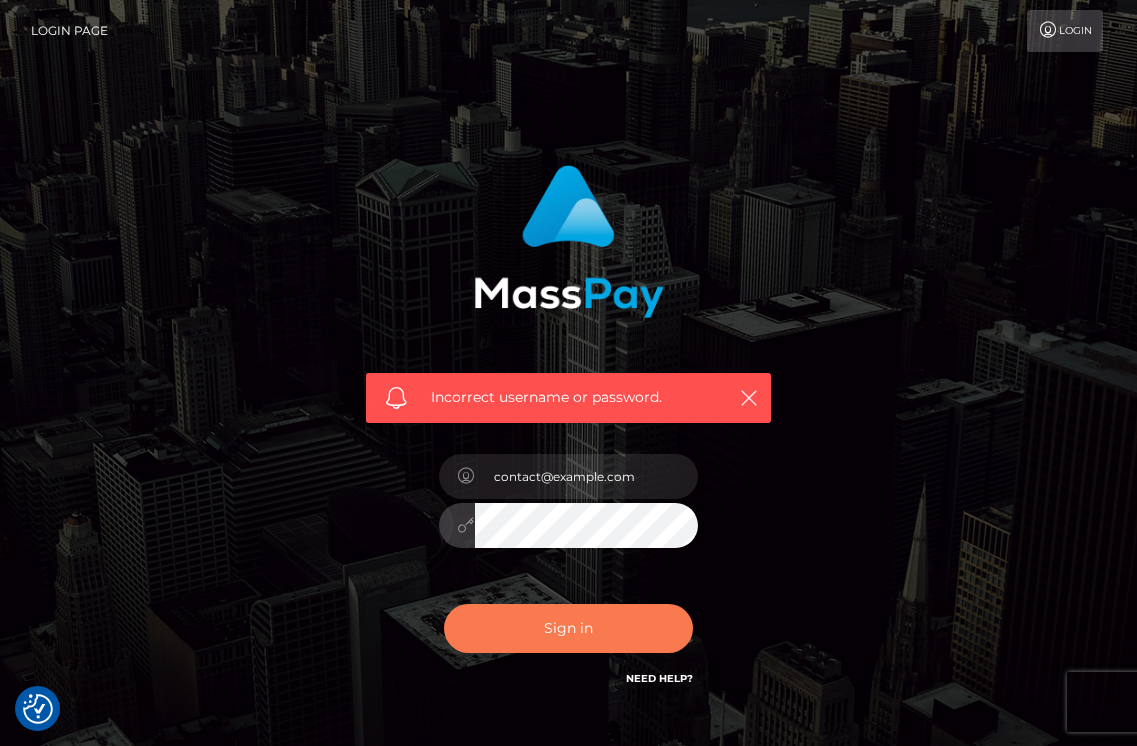 click on "Sign in" at bounding box center (569, 628) 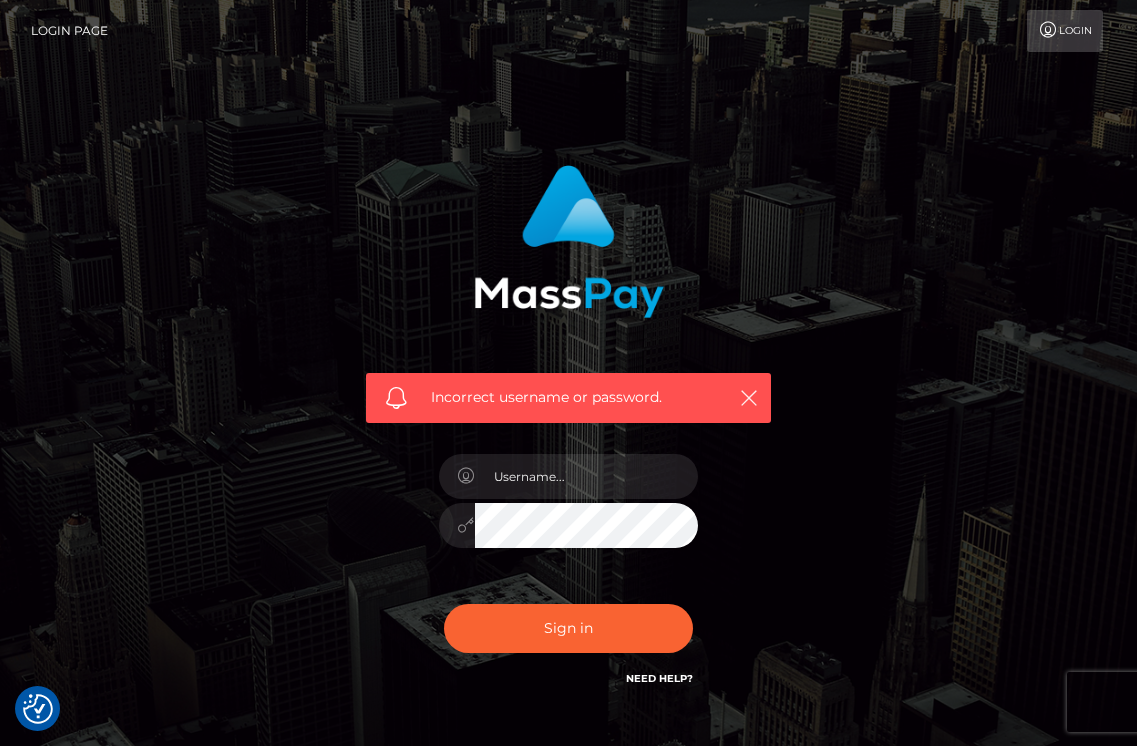 scroll, scrollTop: 0, scrollLeft: 0, axis: both 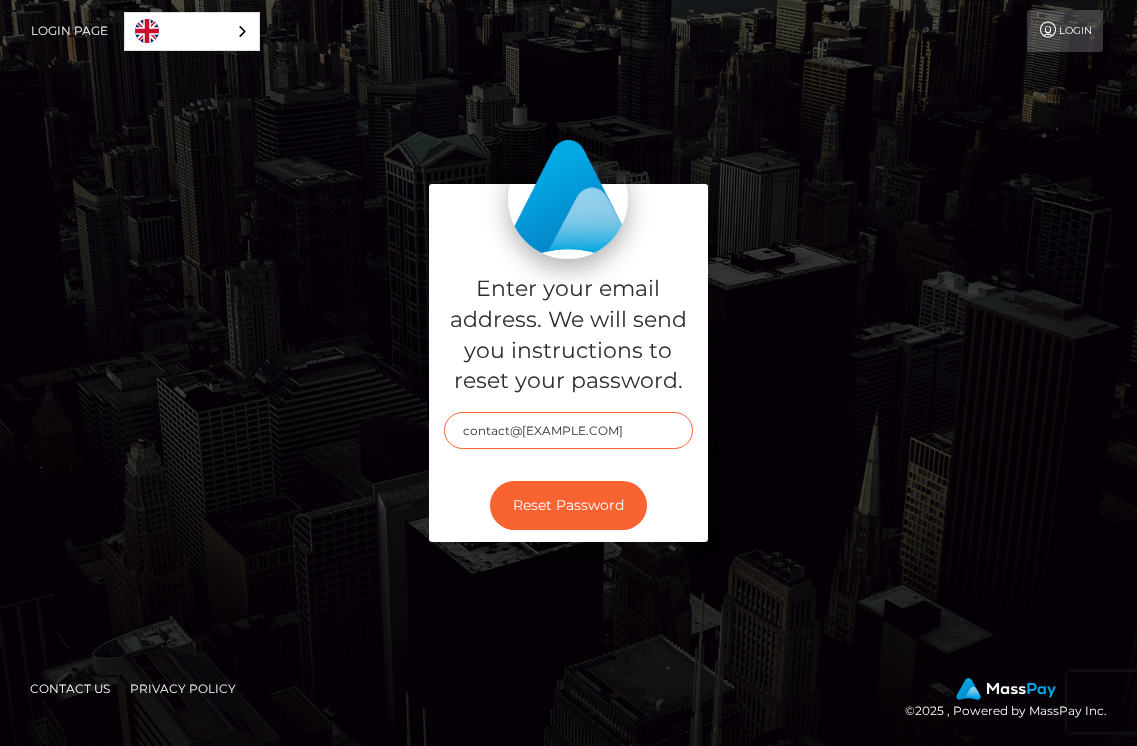 type on "contact@[EXAMPLE.COM]" 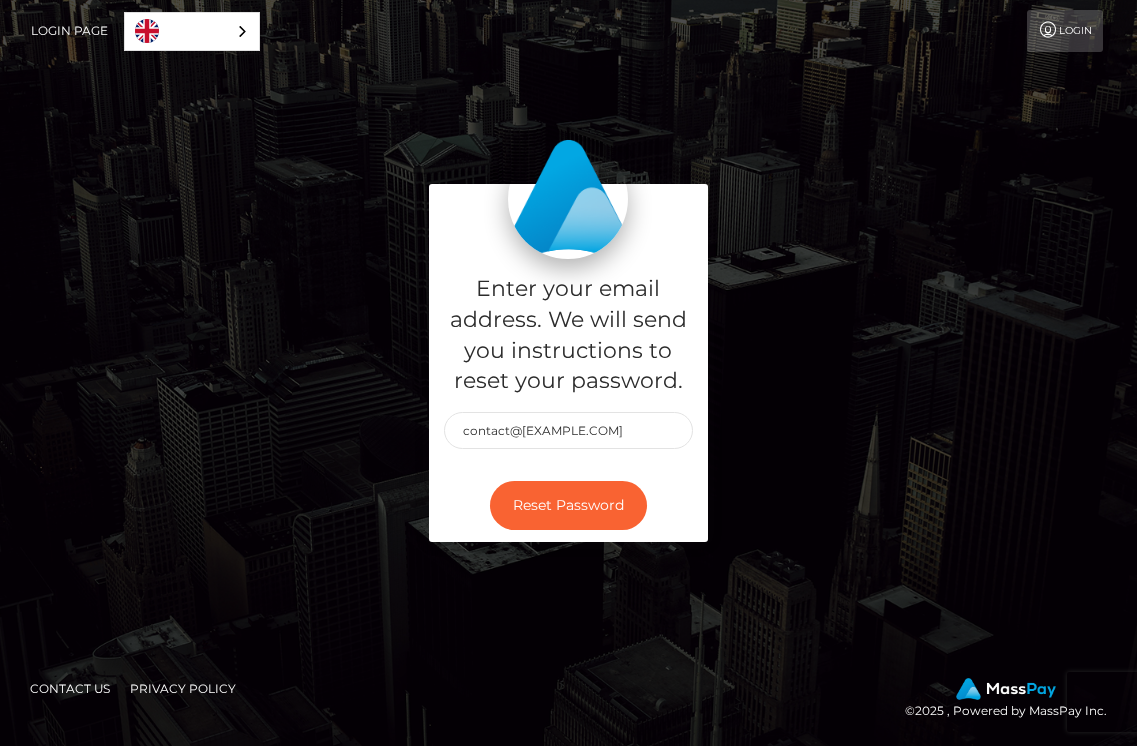 click on "Enter your email address. We will send you instructions to reset your password.
contact@[EXAMPLE.COM]
Reset Password" at bounding box center [569, 373] 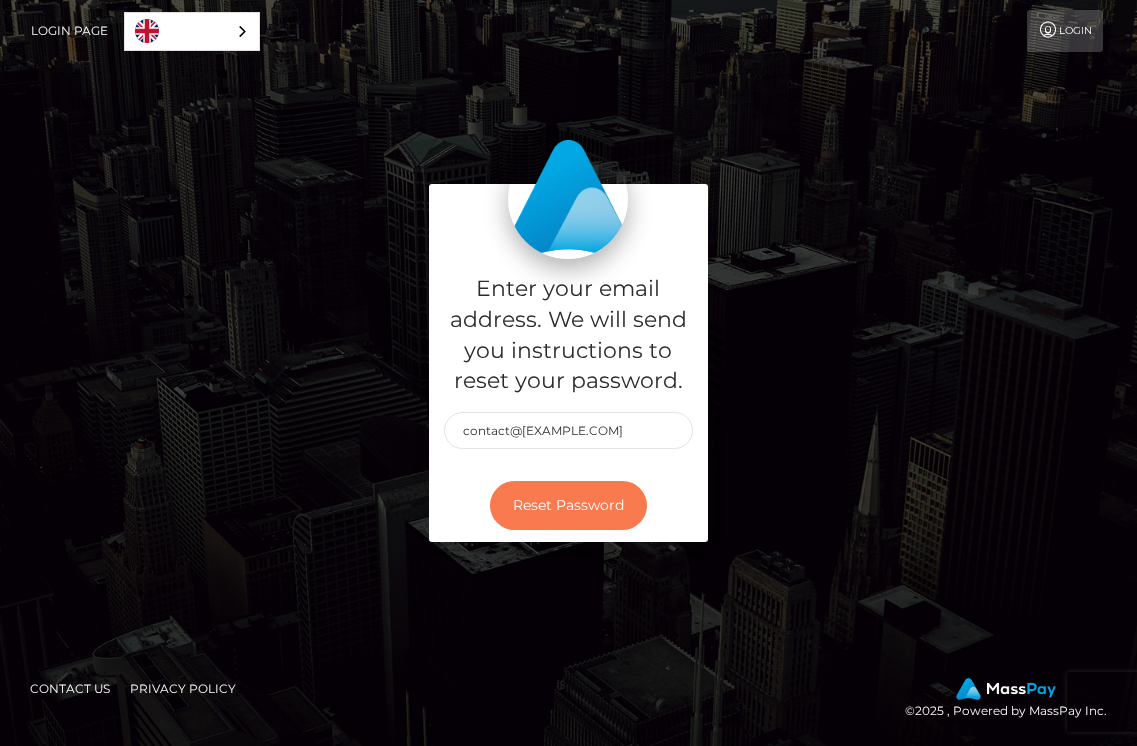 click on "Reset Password" at bounding box center (568, 505) 